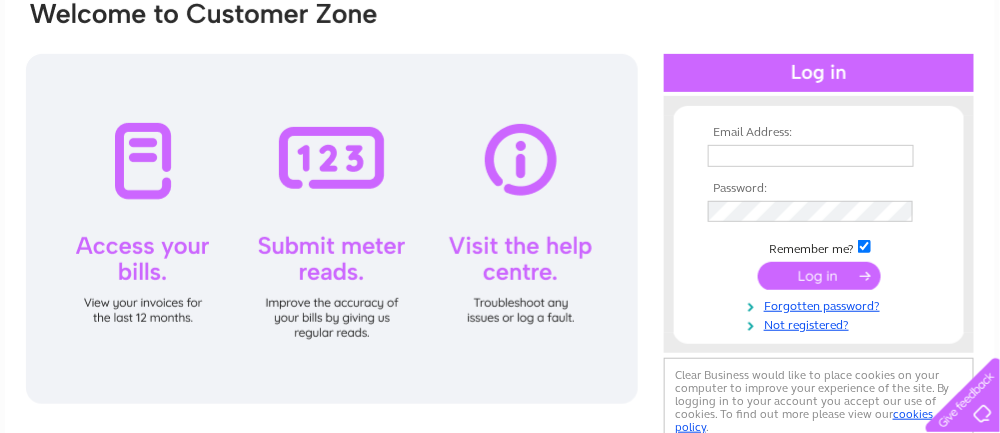 scroll, scrollTop: 200, scrollLeft: 0, axis: vertical 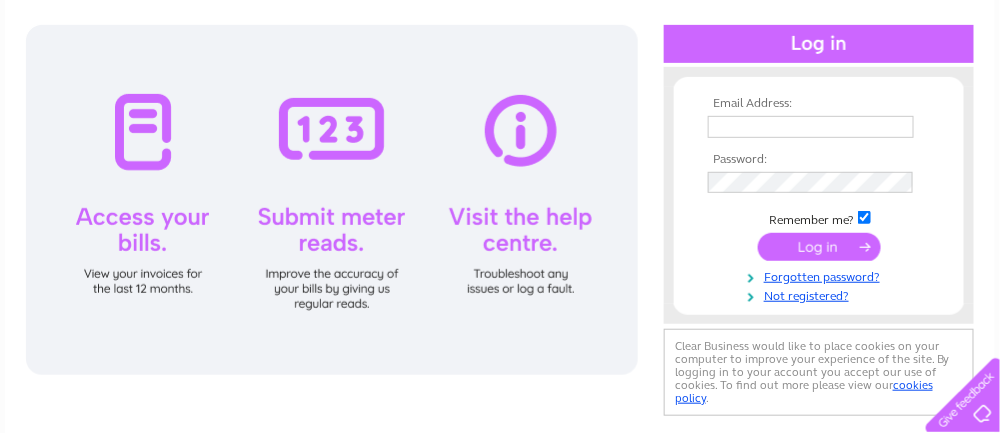 type on "[PERSON_NAME][EMAIL_ADDRESS][PERSON_NAME][DOMAIN_NAME]" 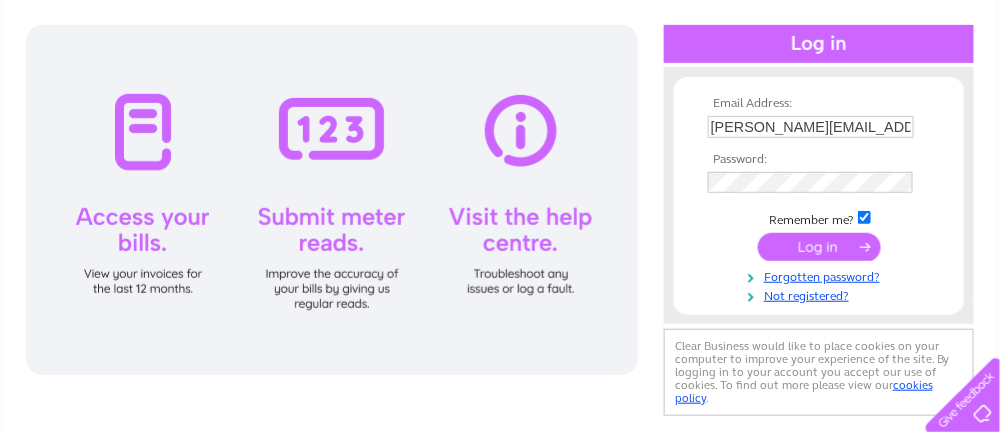 click at bounding box center (819, 247) 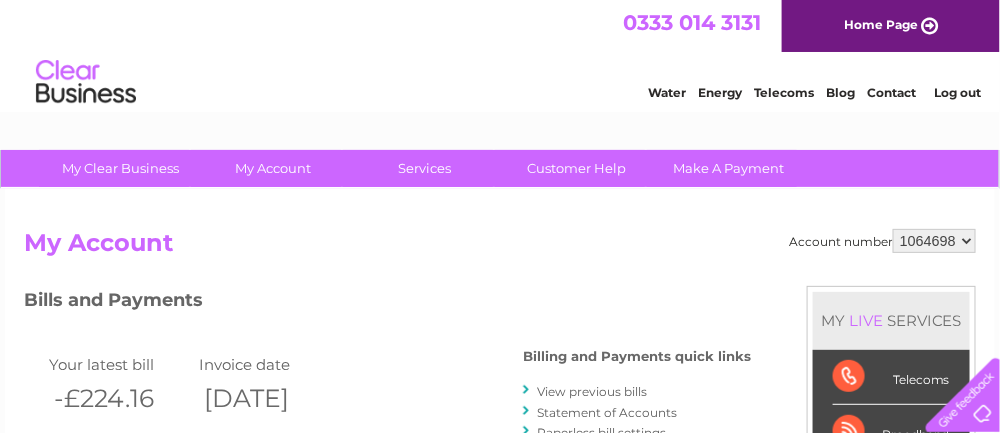 scroll, scrollTop: 0, scrollLeft: 0, axis: both 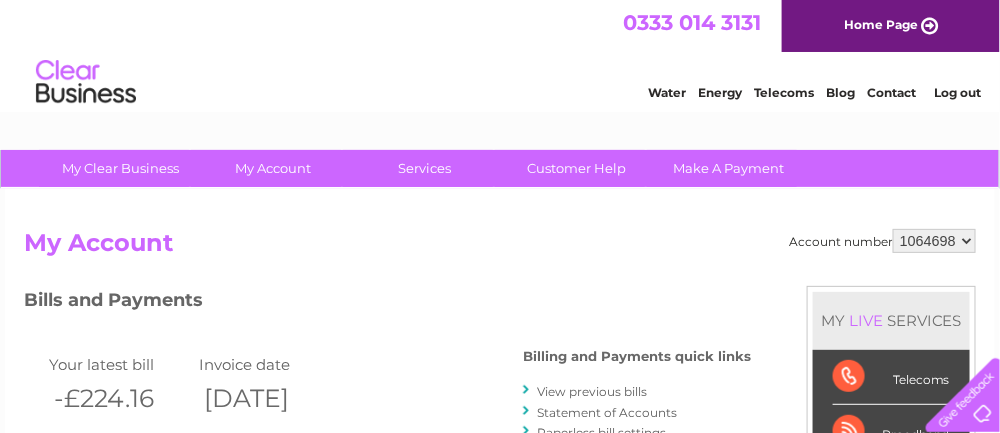 click on "1064698
1080168" at bounding box center [934, 241] 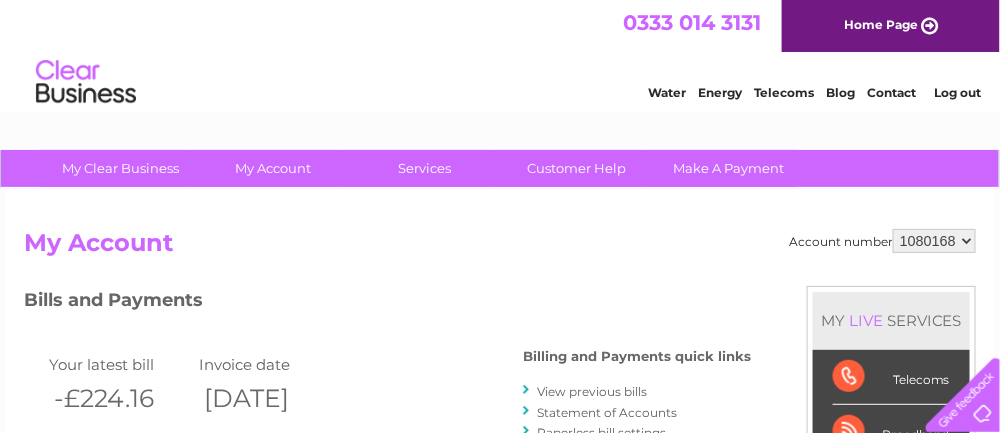click on "1064698
1080168" at bounding box center (934, 241) 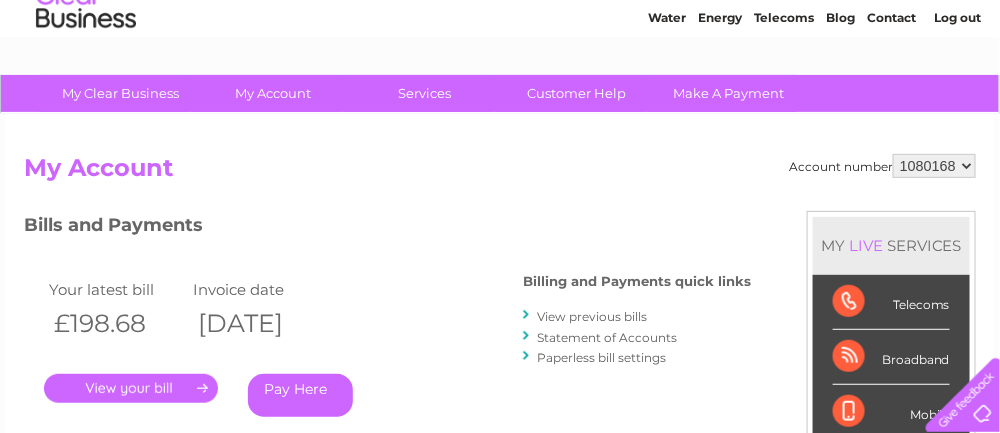 scroll, scrollTop: 100, scrollLeft: 0, axis: vertical 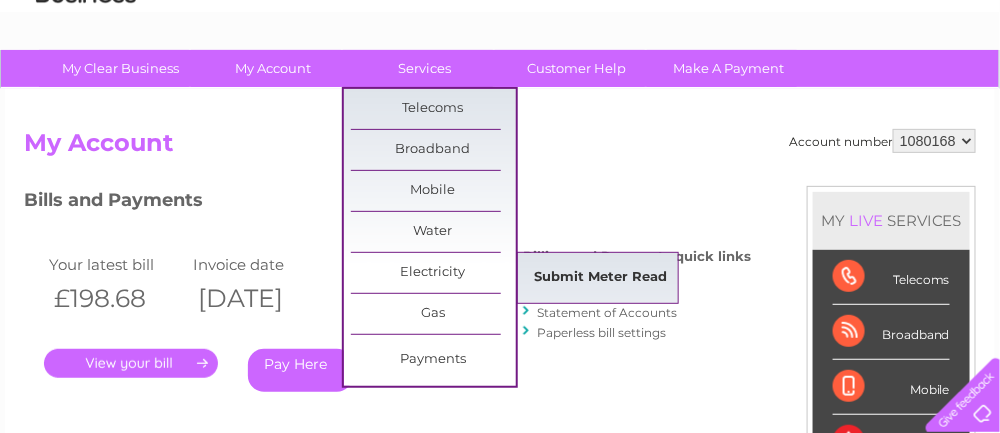 click on "Submit Meter Read" at bounding box center [601, 278] 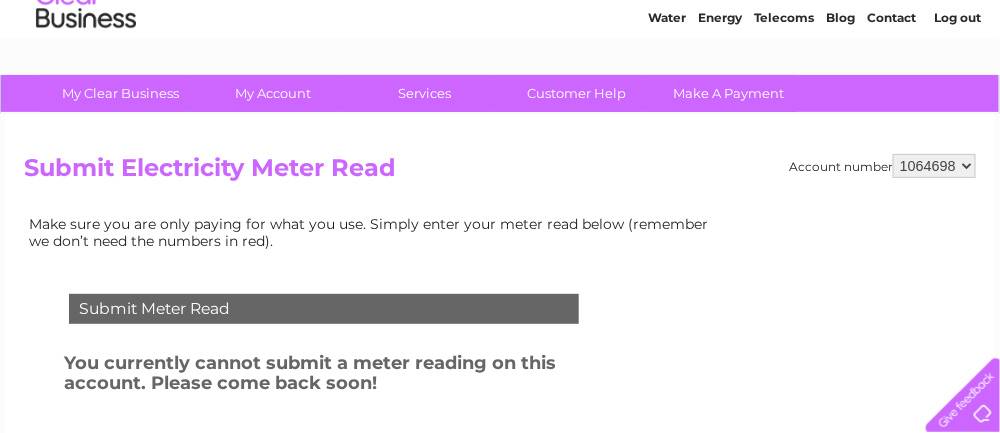 scroll, scrollTop: 200, scrollLeft: 0, axis: vertical 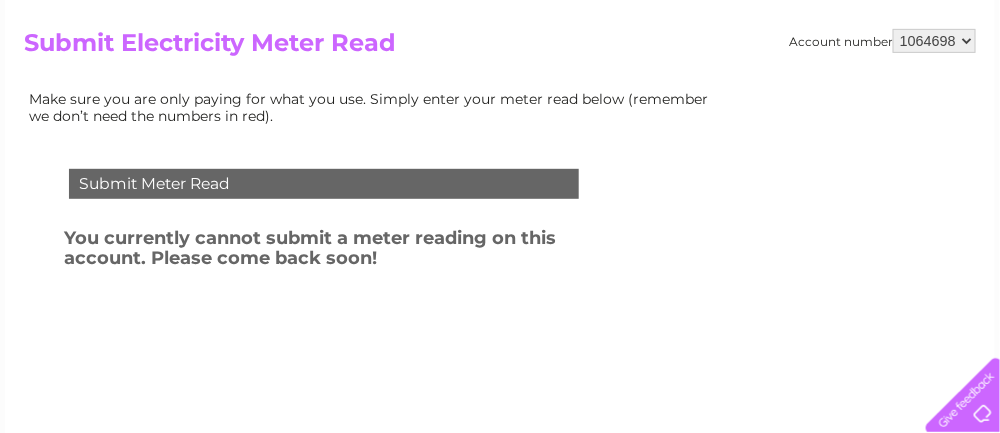 click on "1064698
1080168" at bounding box center (934, 41) 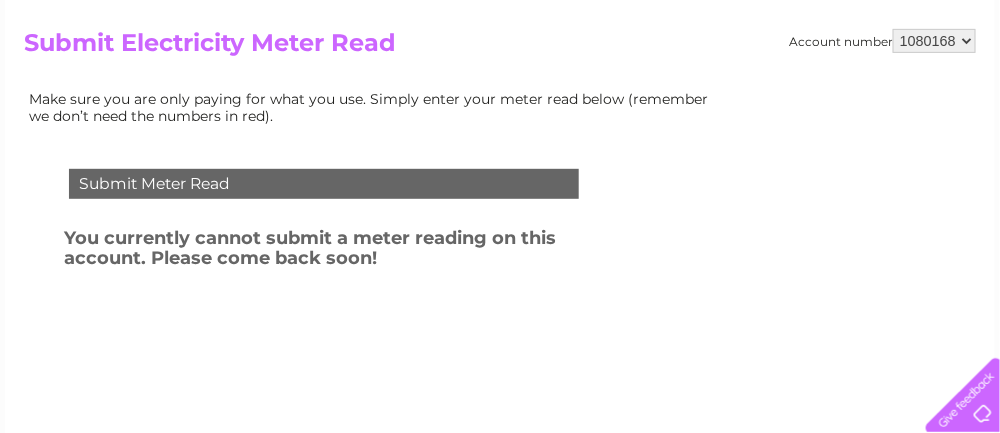 click on "1064698
1080168" at bounding box center (934, 41) 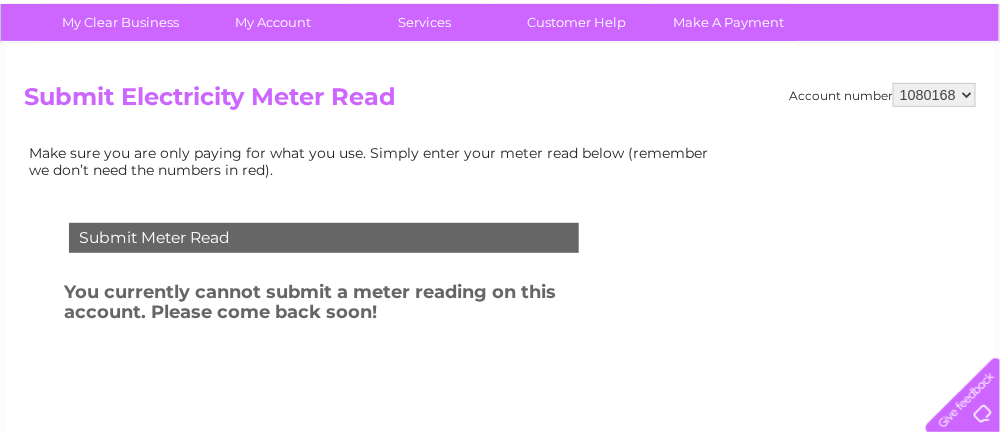 scroll, scrollTop: 200, scrollLeft: 0, axis: vertical 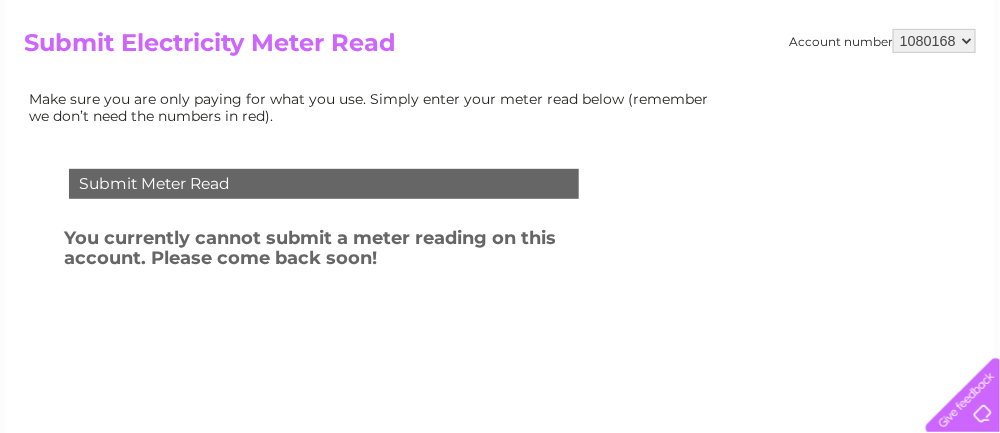 click on "Submit Meter Read" at bounding box center [324, 184] 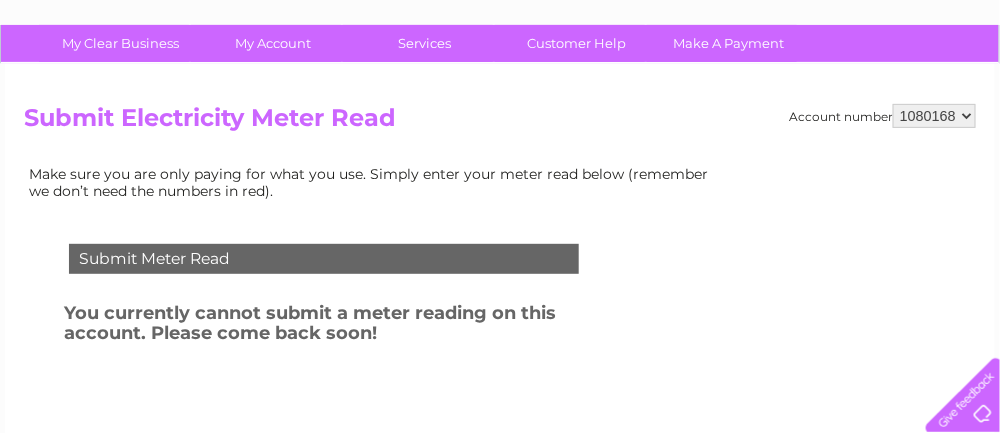 scroll, scrollTop: 100, scrollLeft: 0, axis: vertical 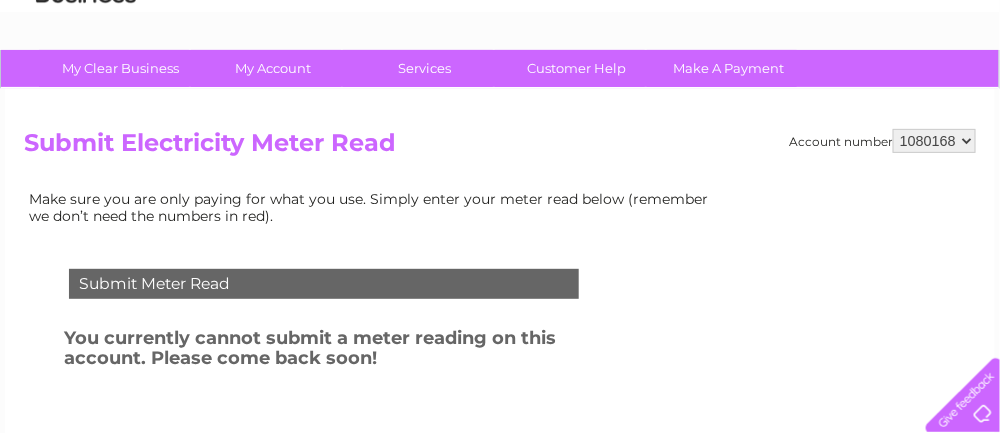 click on "1064698
1080168" at bounding box center [934, 141] 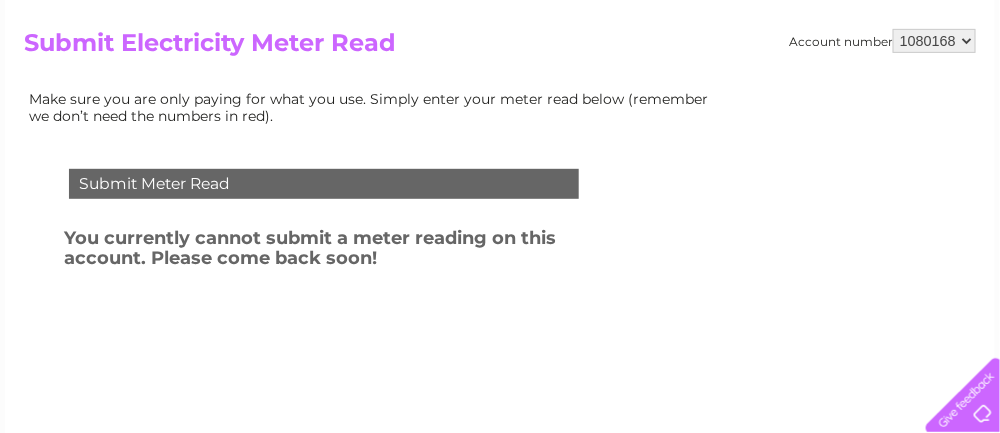 scroll, scrollTop: 0, scrollLeft: 0, axis: both 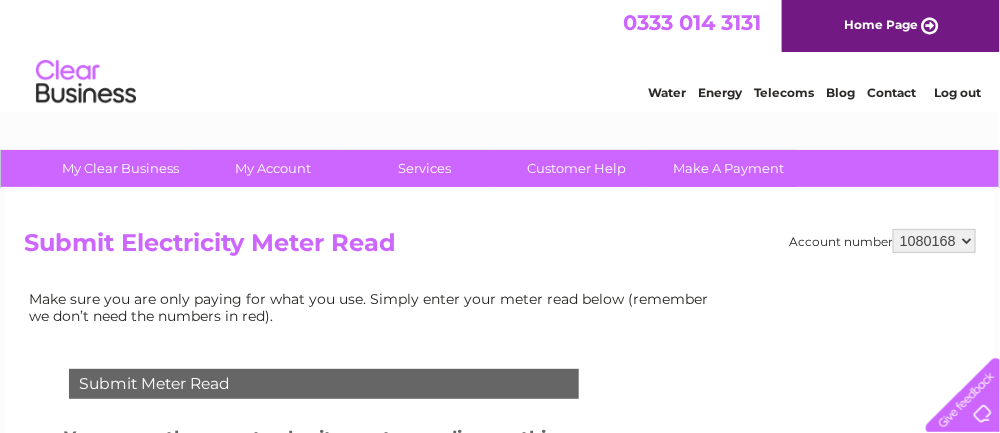 click on "Home Page" at bounding box center (891, 26) 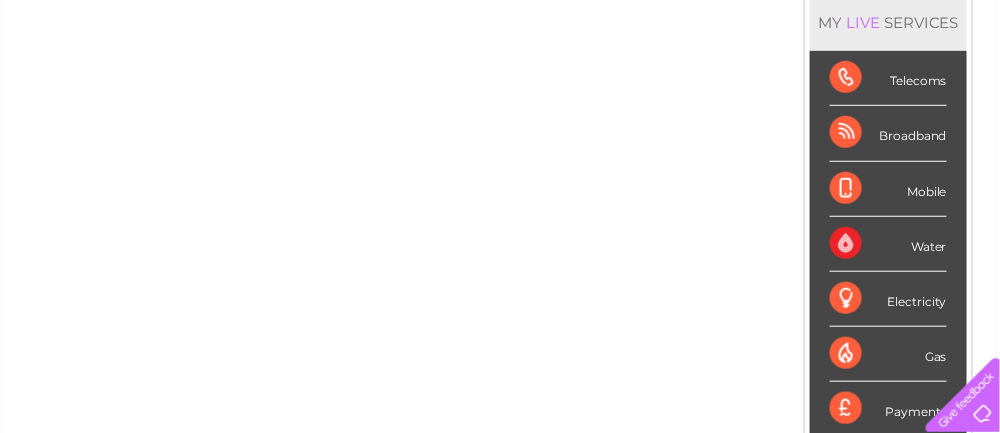 scroll, scrollTop: 300, scrollLeft: 0, axis: vertical 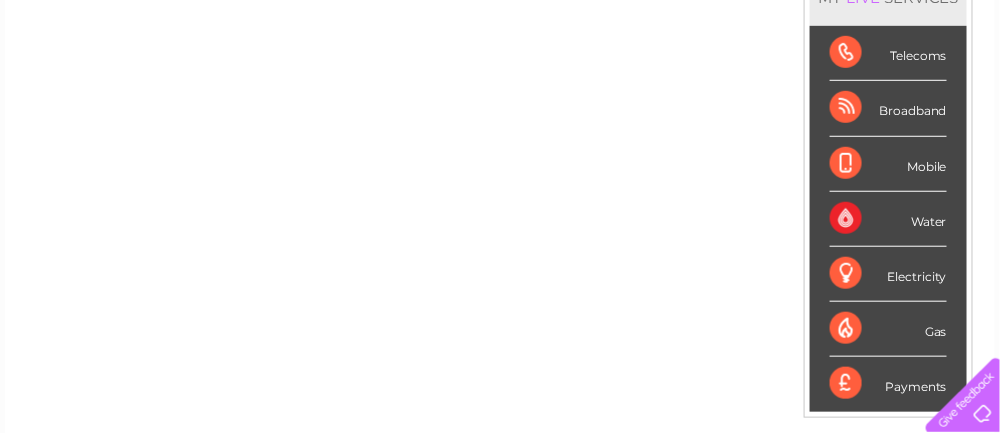 click on "Electricity" at bounding box center [888, 274] 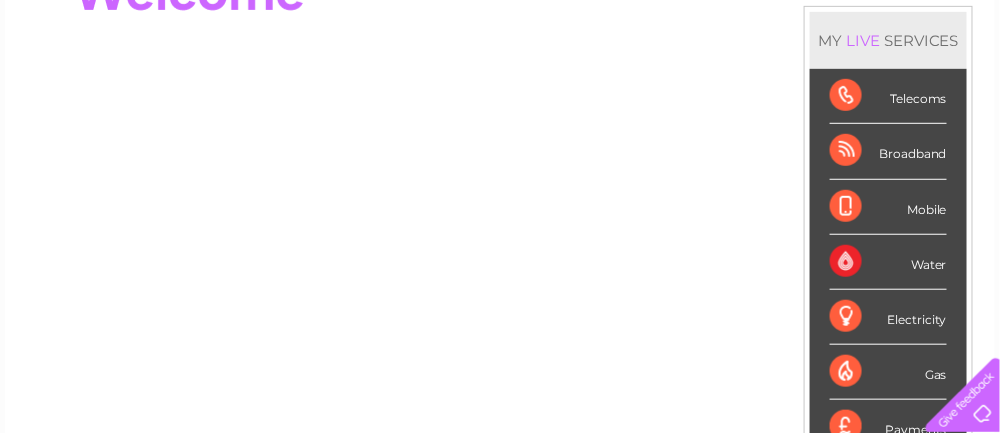 scroll, scrollTop: 100, scrollLeft: 0, axis: vertical 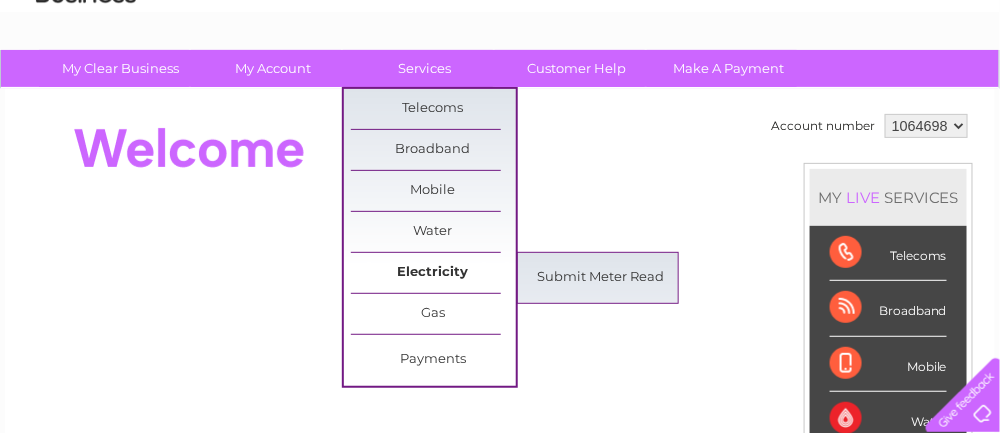 click on "Electricity" at bounding box center [433, 273] 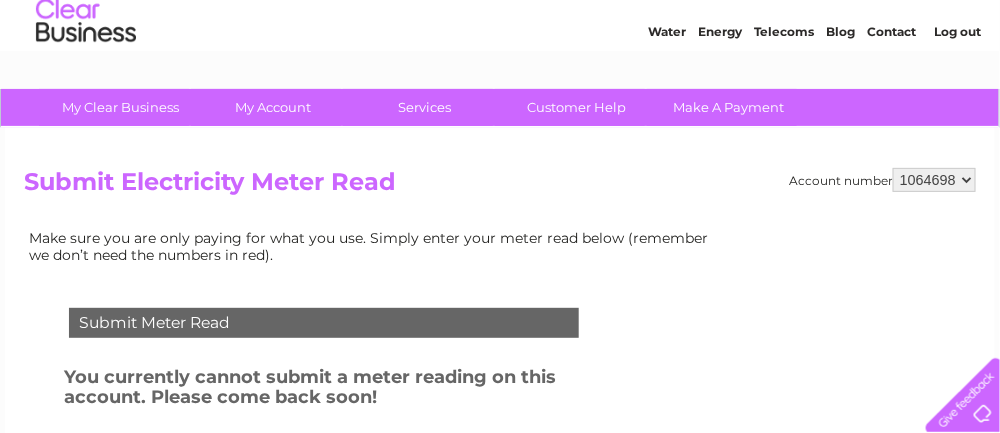scroll, scrollTop: 100, scrollLeft: 0, axis: vertical 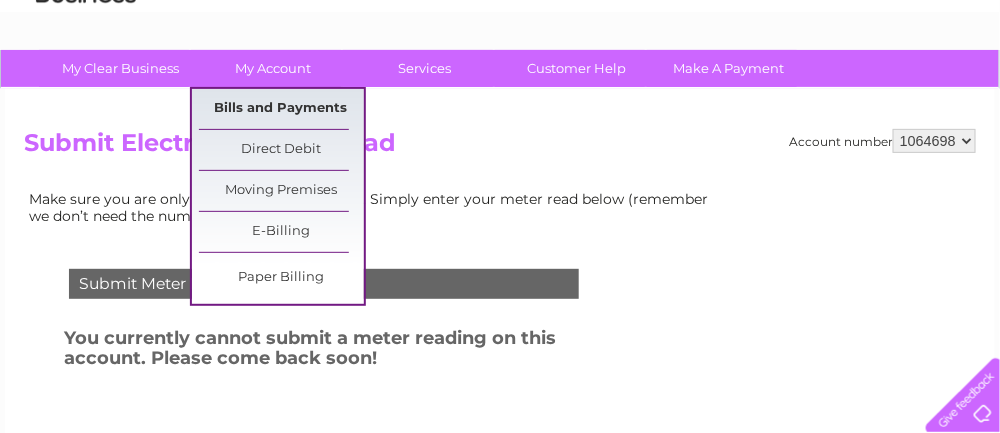 click on "Bills and Payments" at bounding box center [281, 109] 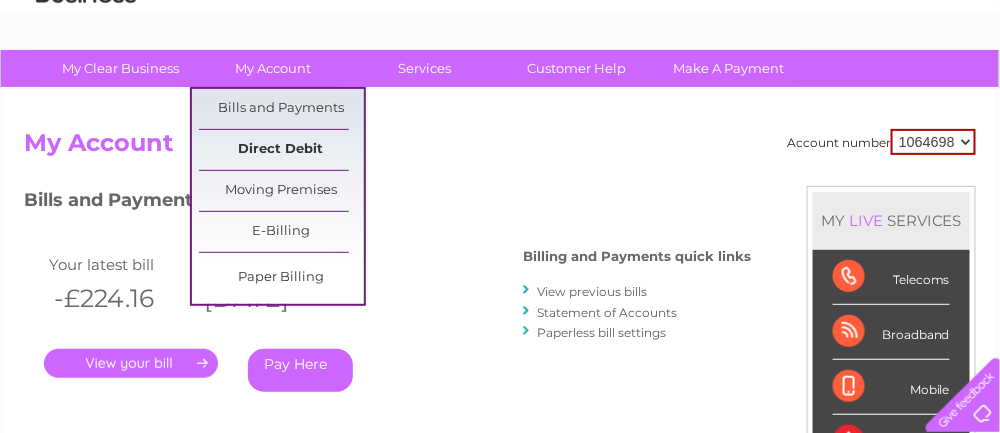 scroll, scrollTop: 200, scrollLeft: 0, axis: vertical 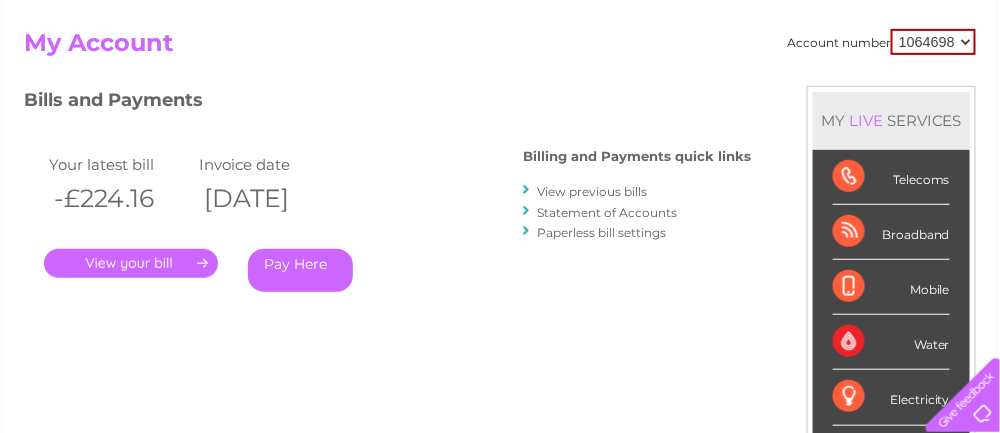 click on "1064698
1080168" at bounding box center [933, 42] 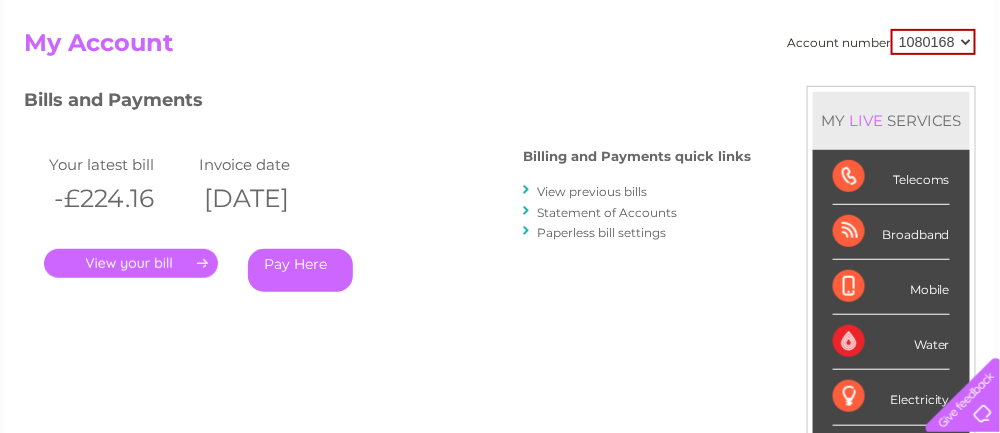 click on "1064698
1080168" at bounding box center (933, 42) 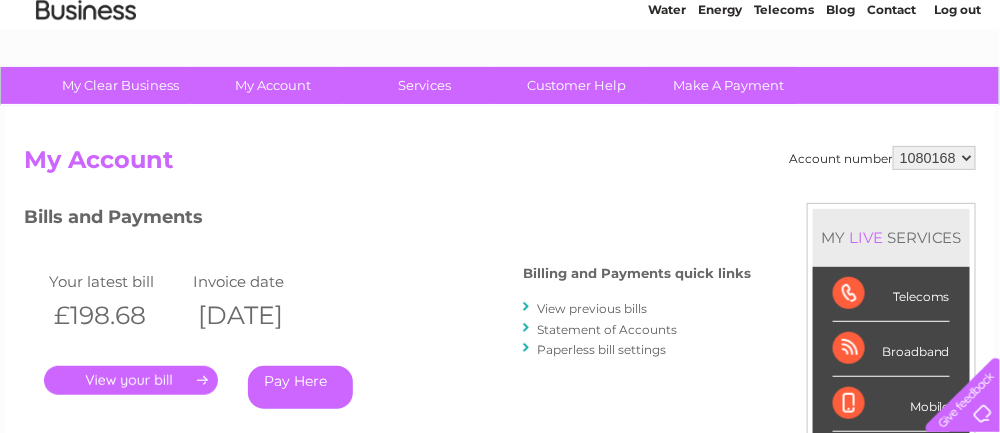 scroll, scrollTop: 70, scrollLeft: 0, axis: vertical 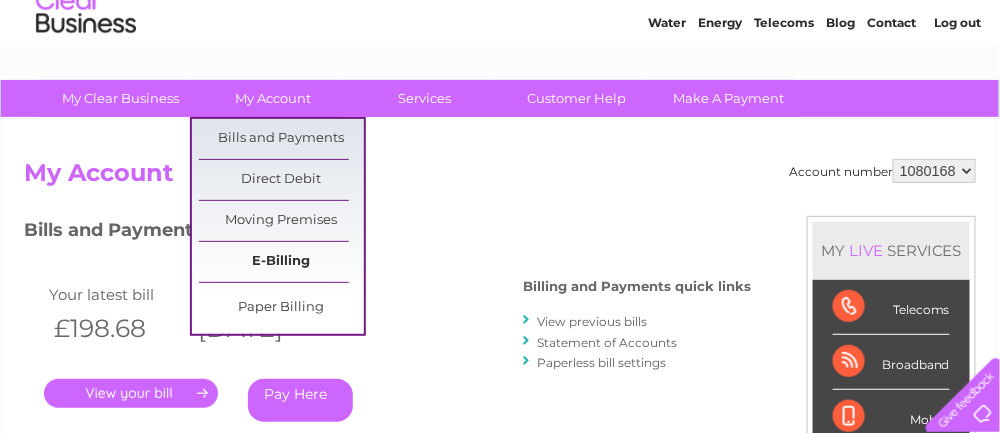 click on "E-Billing" at bounding box center (281, 262) 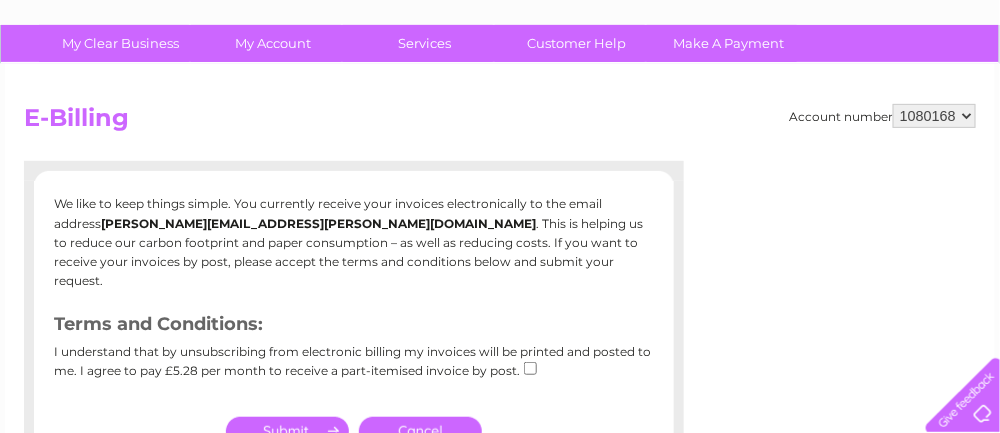 scroll, scrollTop: 0, scrollLeft: 0, axis: both 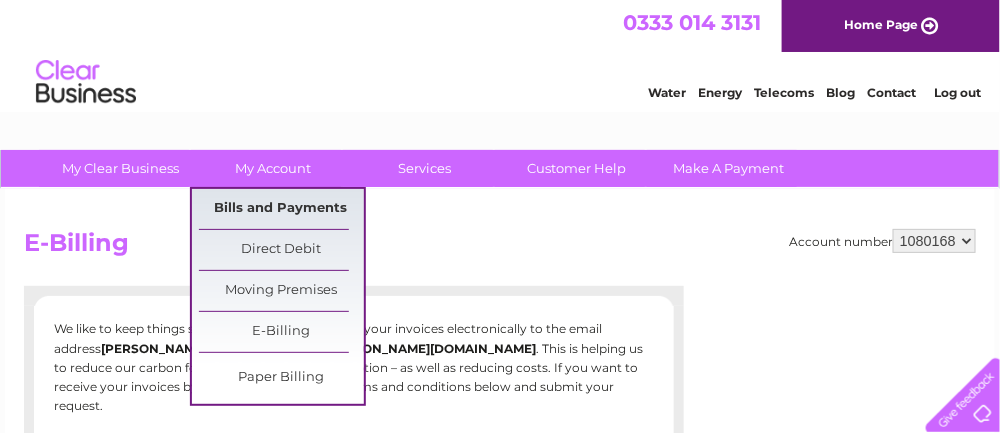 click on "Bills and Payments" at bounding box center [281, 209] 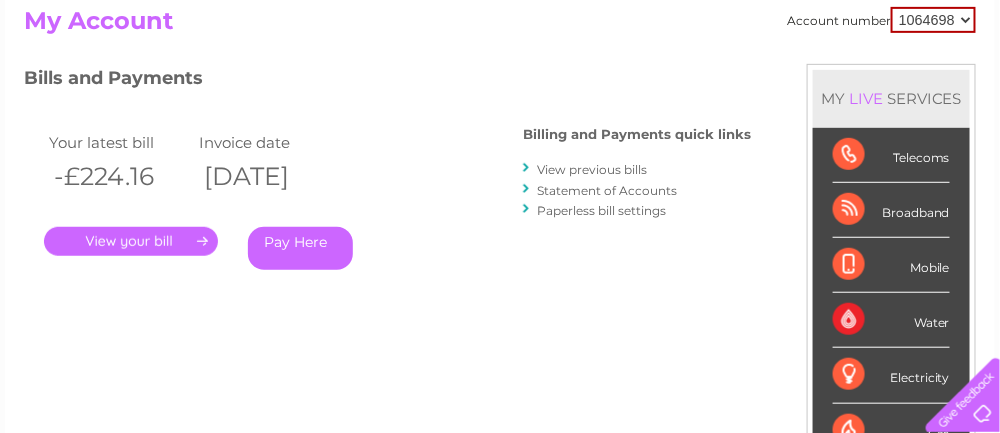 scroll, scrollTop: 200, scrollLeft: 0, axis: vertical 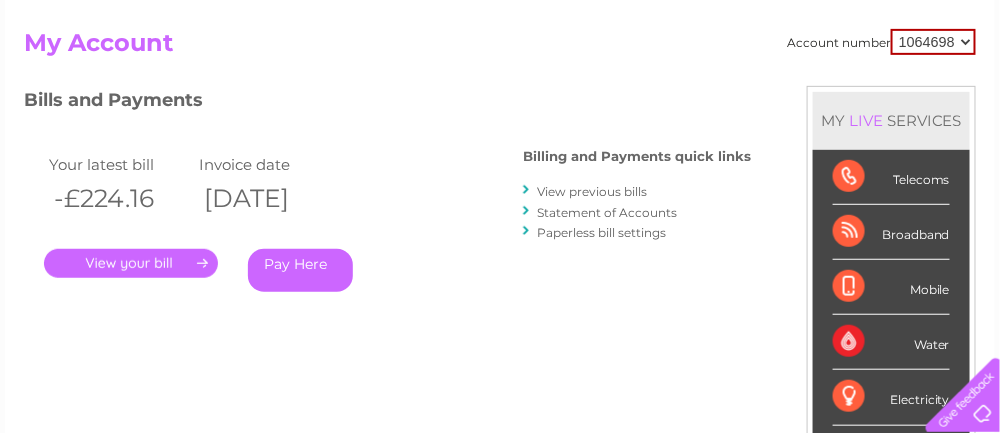 click on "1064698
1080168" at bounding box center (933, 42) 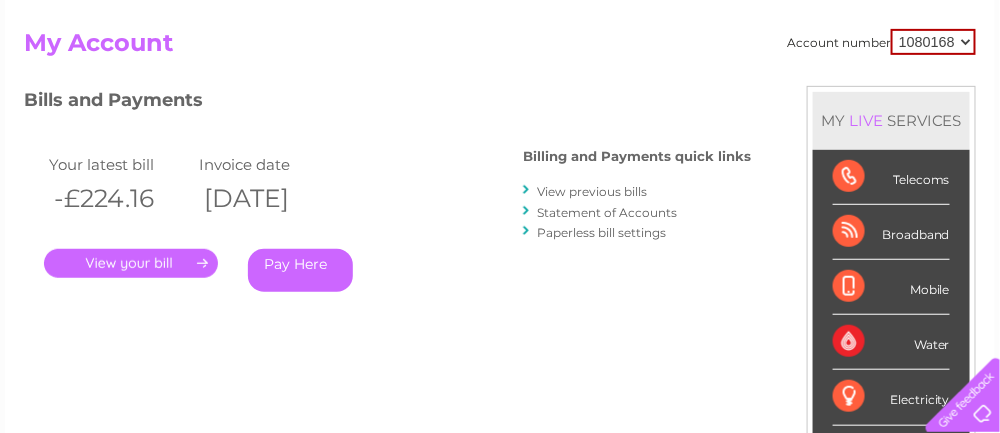 click on "1064698
1080168" at bounding box center [933, 42] 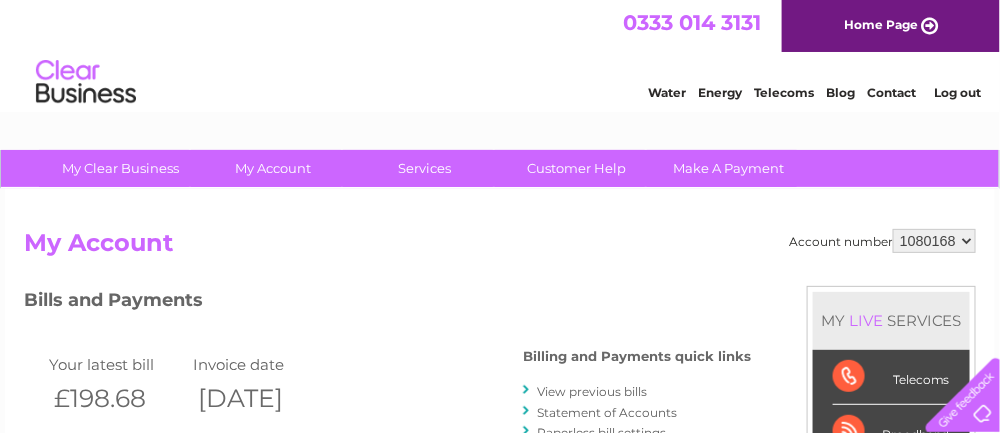 scroll, scrollTop: 100, scrollLeft: 0, axis: vertical 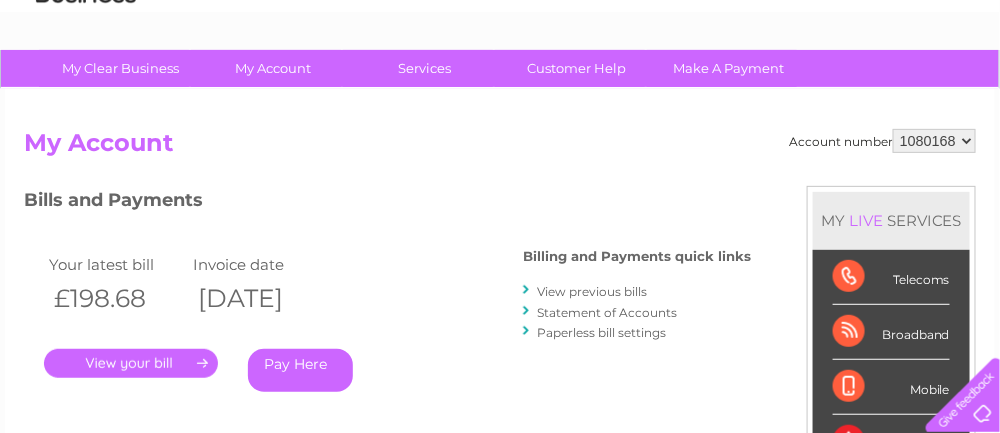click on "View previous bills" at bounding box center (592, 291) 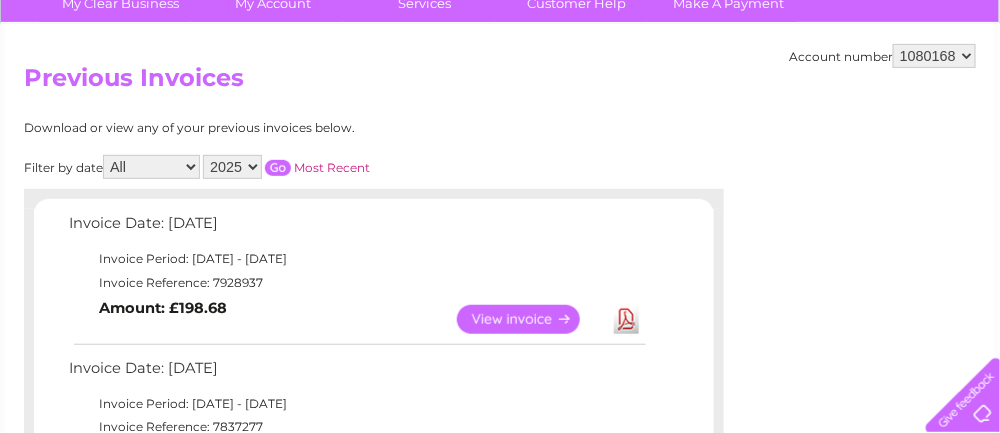 scroll, scrollTop: 200, scrollLeft: 0, axis: vertical 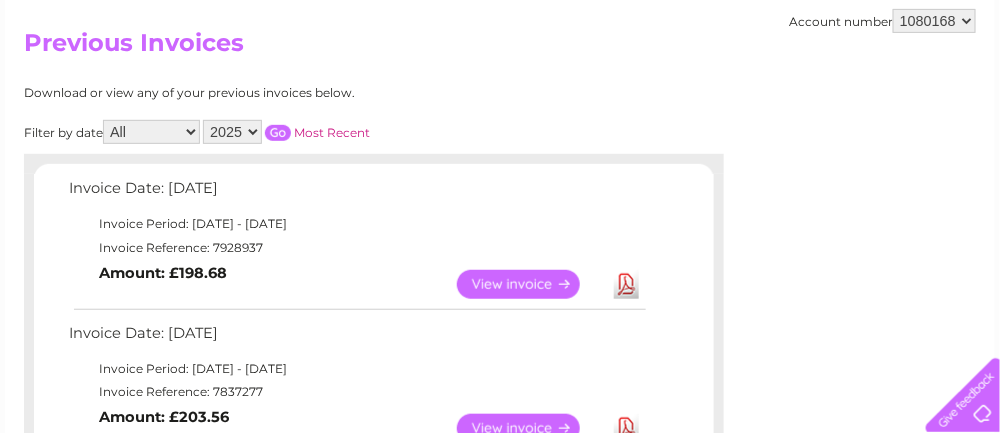 click on "View" at bounding box center (530, 284) 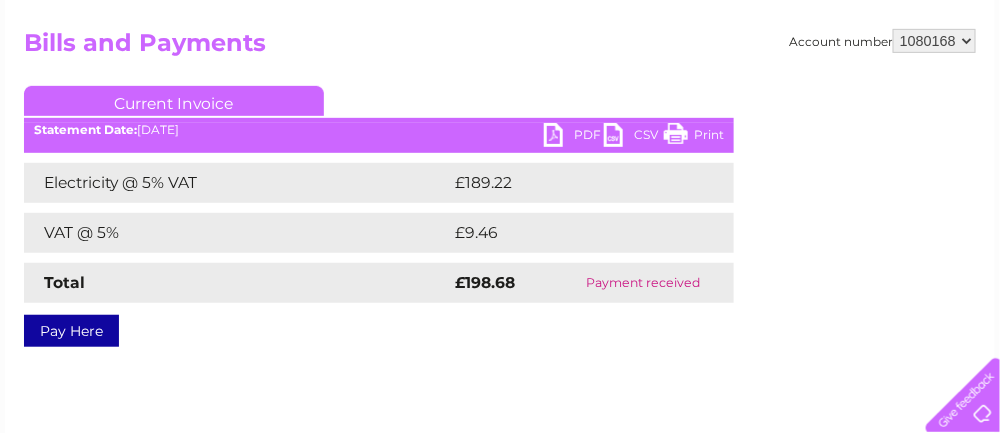 scroll, scrollTop: 100, scrollLeft: 0, axis: vertical 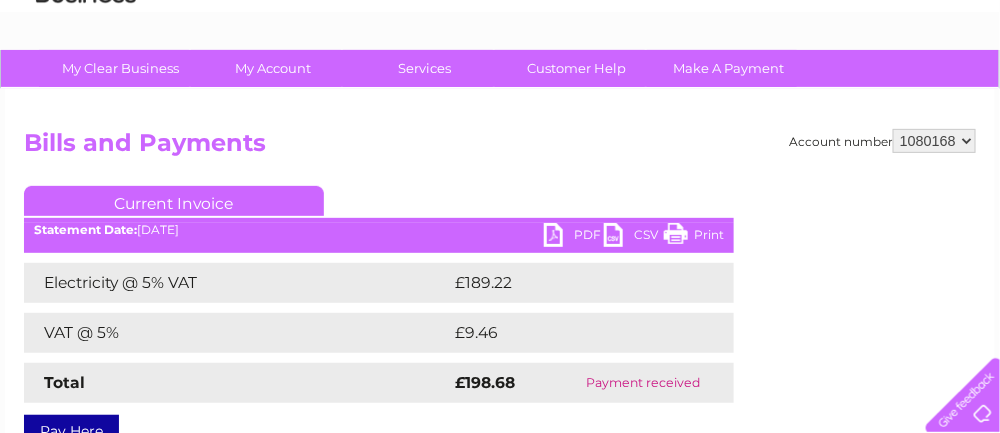 click on "PDF" at bounding box center [574, 237] 